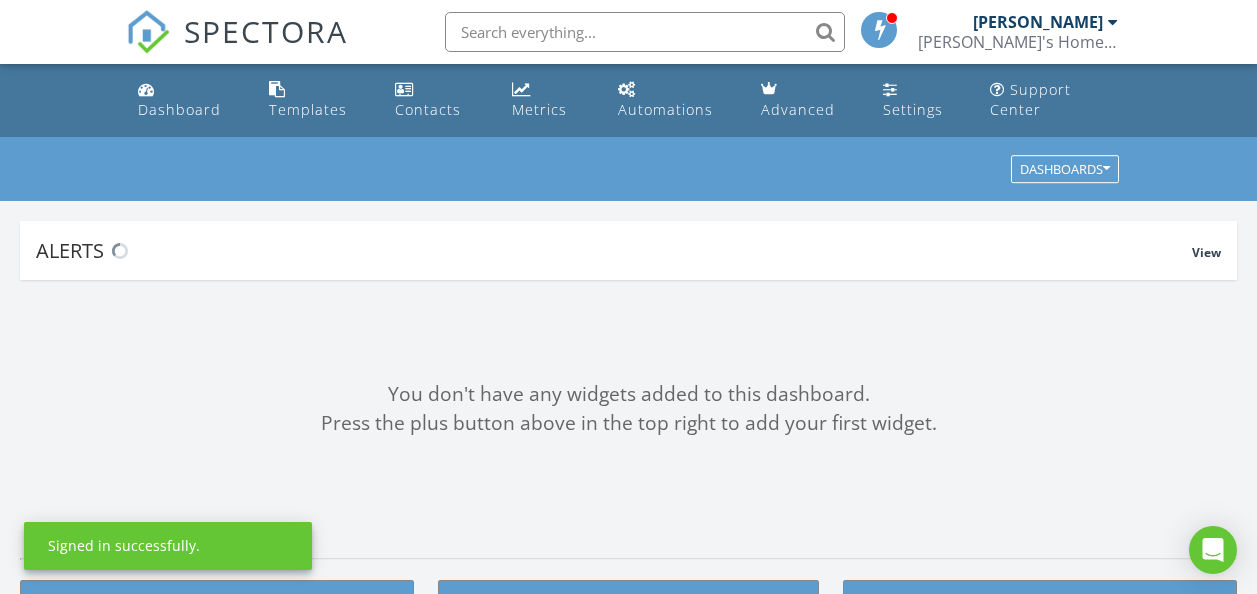 scroll, scrollTop: 0, scrollLeft: 0, axis: both 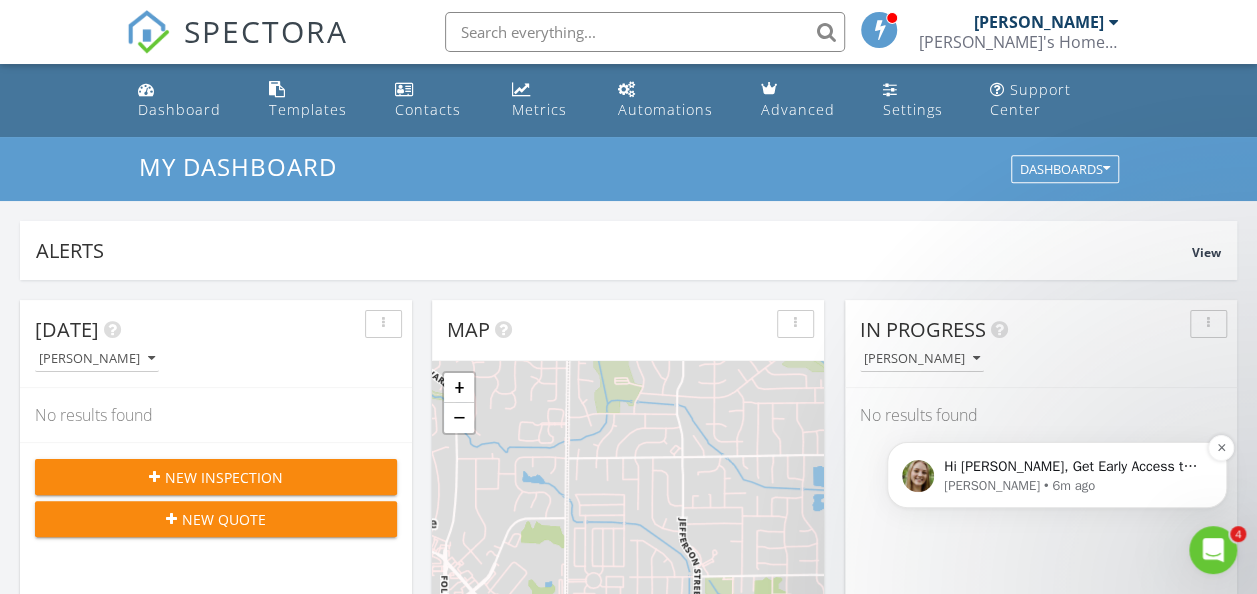 click on "Hi [PERSON_NAME], Get Early Access to New Report Writing Features &amp; Updates Want to be the first to try [PERSON_NAME]’s latest updates? Join our early access group and be the first to use new features before they’re released. Features and updates coming soon that you will get early access to include: Update: The upgraded Rapid Fire Camera, New: Photo preview before adding images to a report, New: The .5 camera lens" at bounding box center (1073, 467) 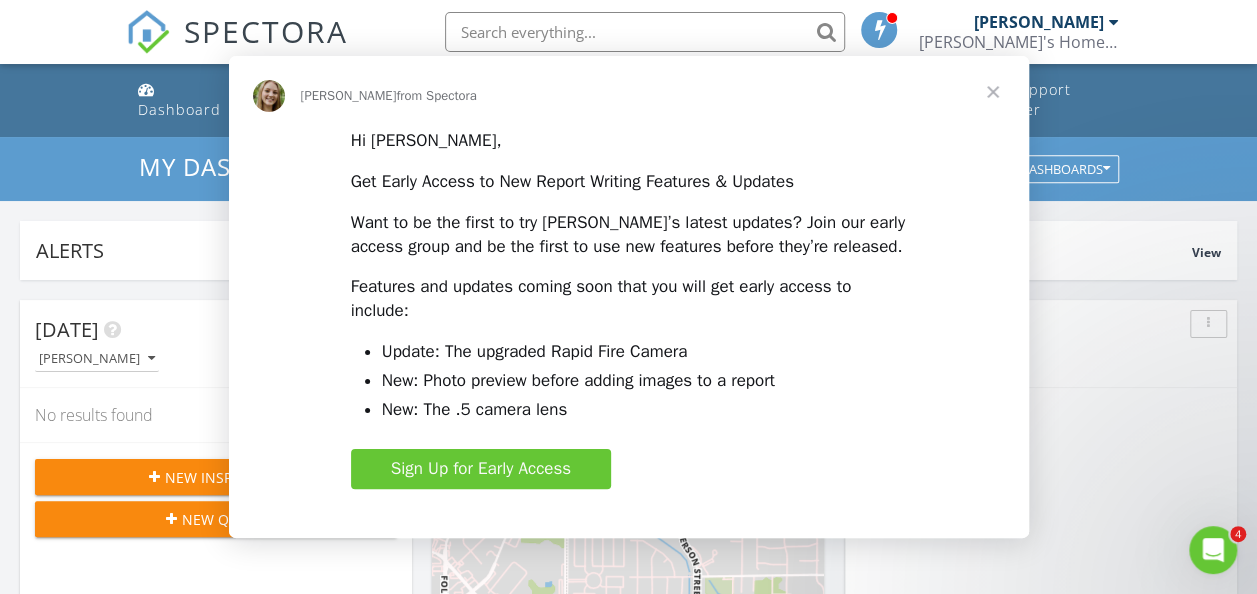 scroll, scrollTop: 0, scrollLeft: 0, axis: both 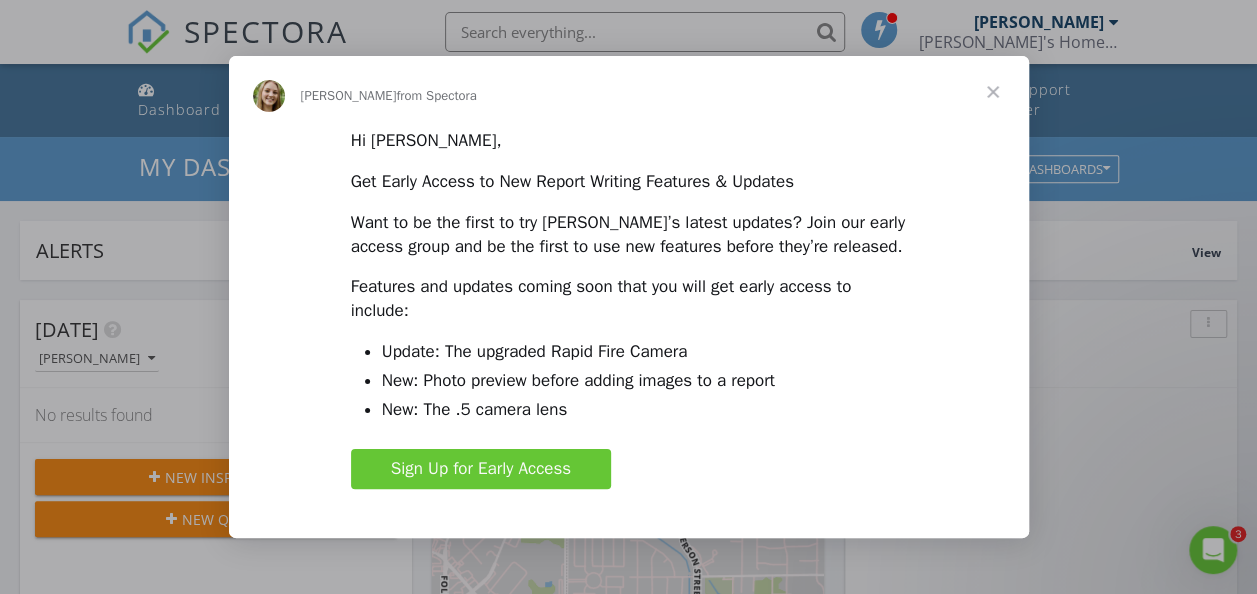 click at bounding box center (993, 92) 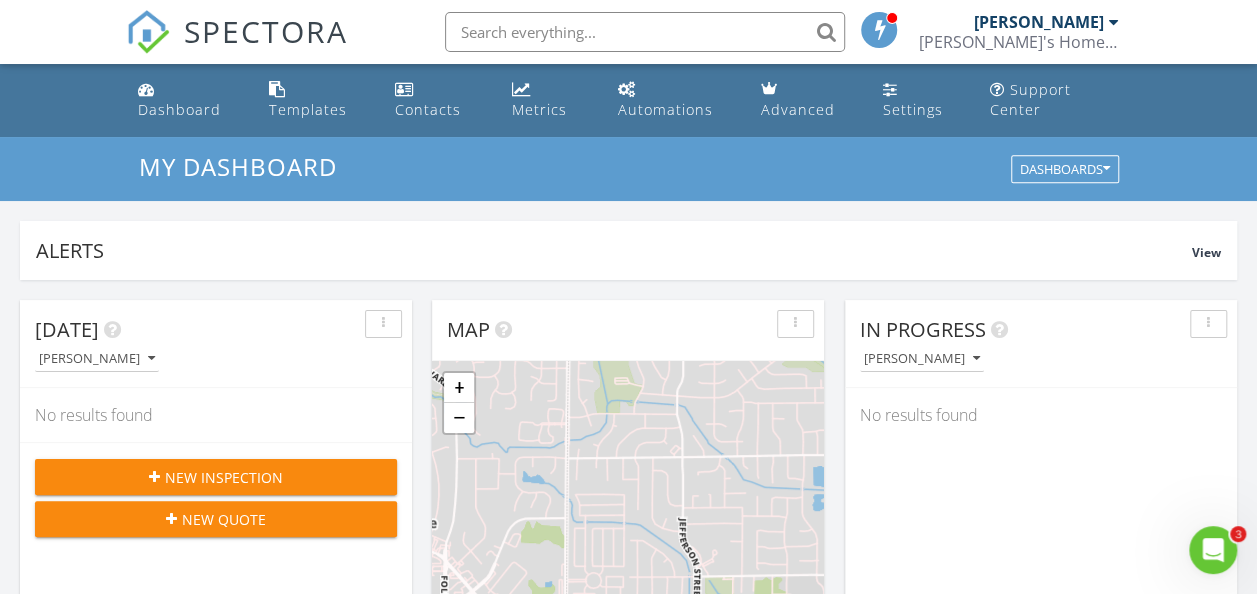 click on "New Inspection" at bounding box center [224, 477] 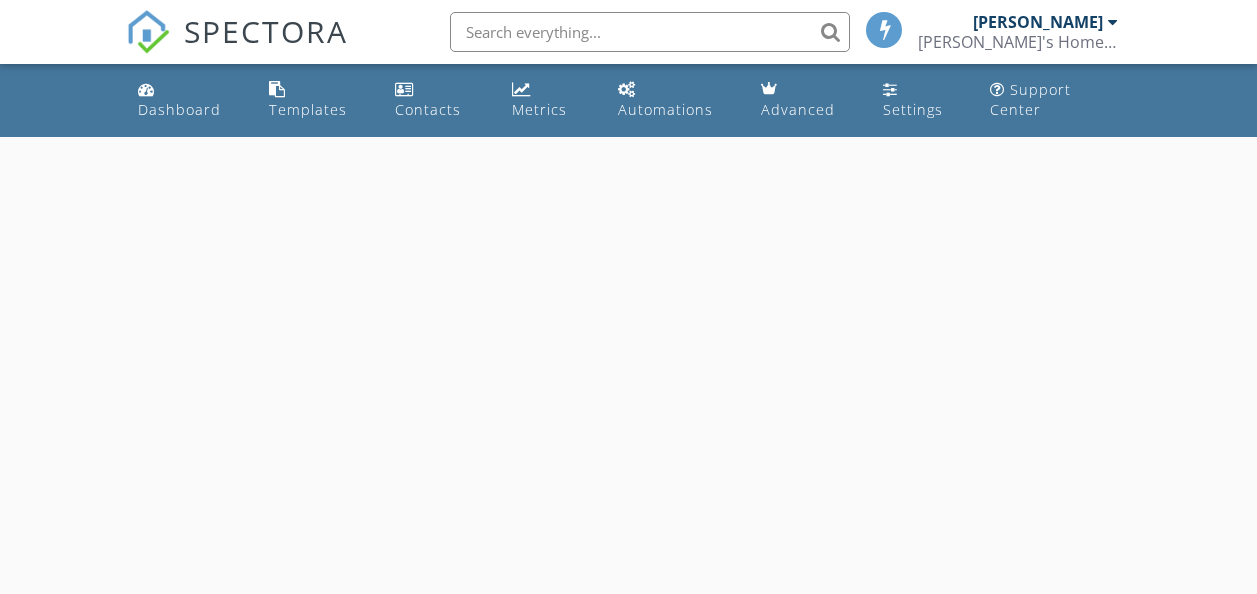 scroll, scrollTop: 0, scrollLeft: 0, axis: both 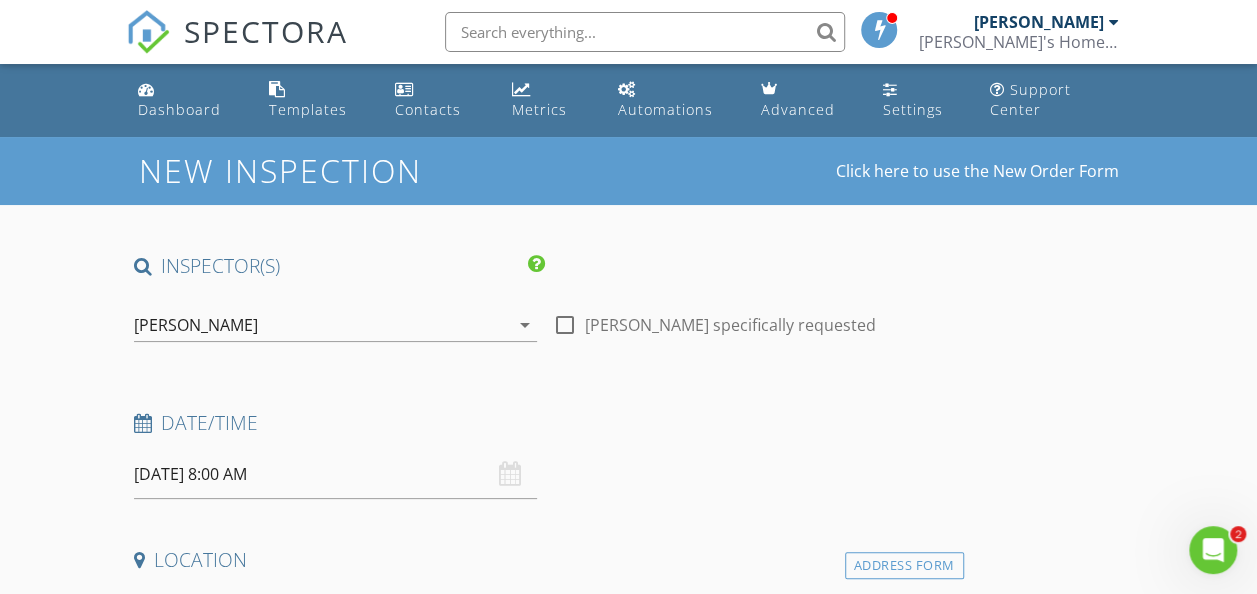 click on "07/13/2025 8:00 AM" at bounding box center (335, 474) 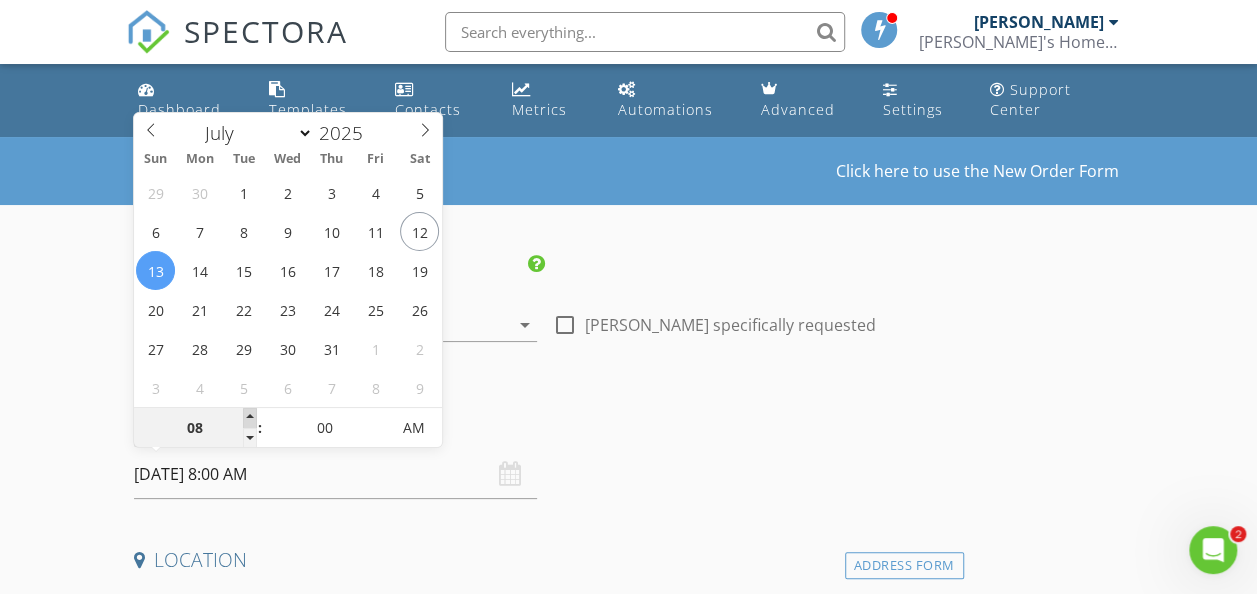 type on "09" 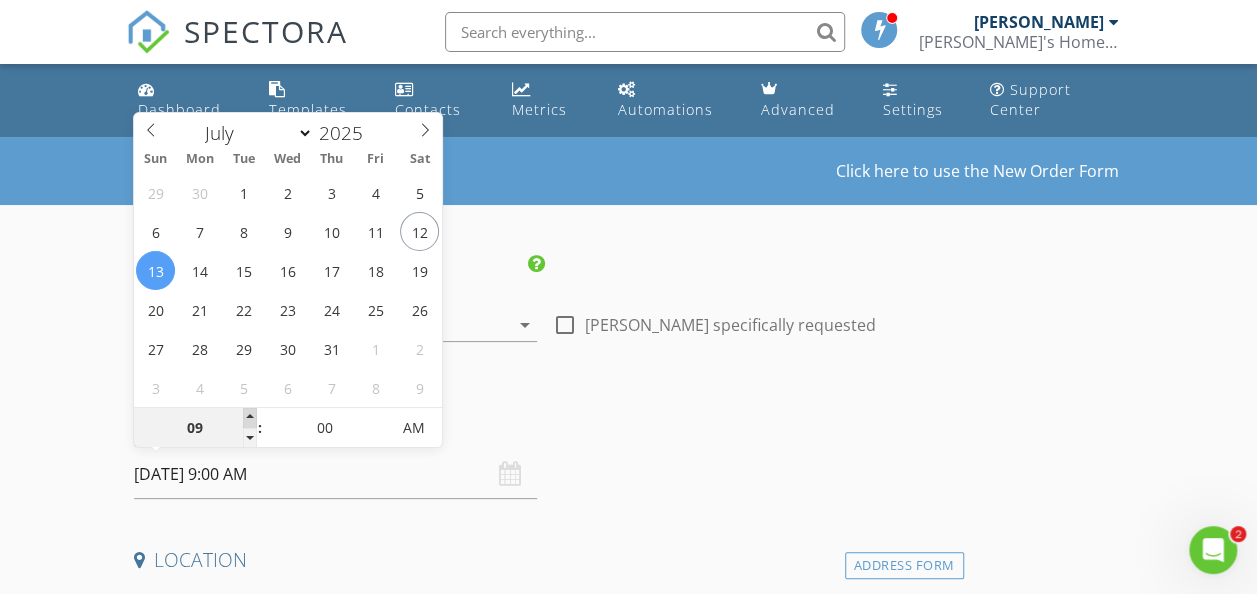click at bounding box center [250, 418] 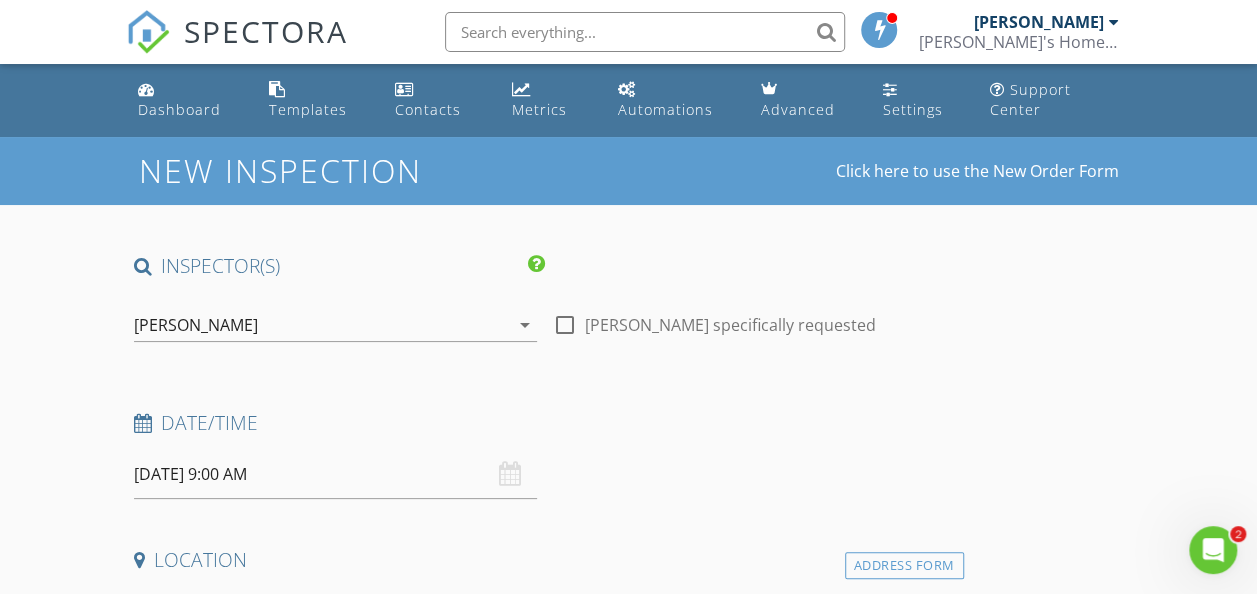 drag, startPoint x: 632, startPoint y: 411, endPoint x: 466, endPoint y: 442, distance: 168.86977 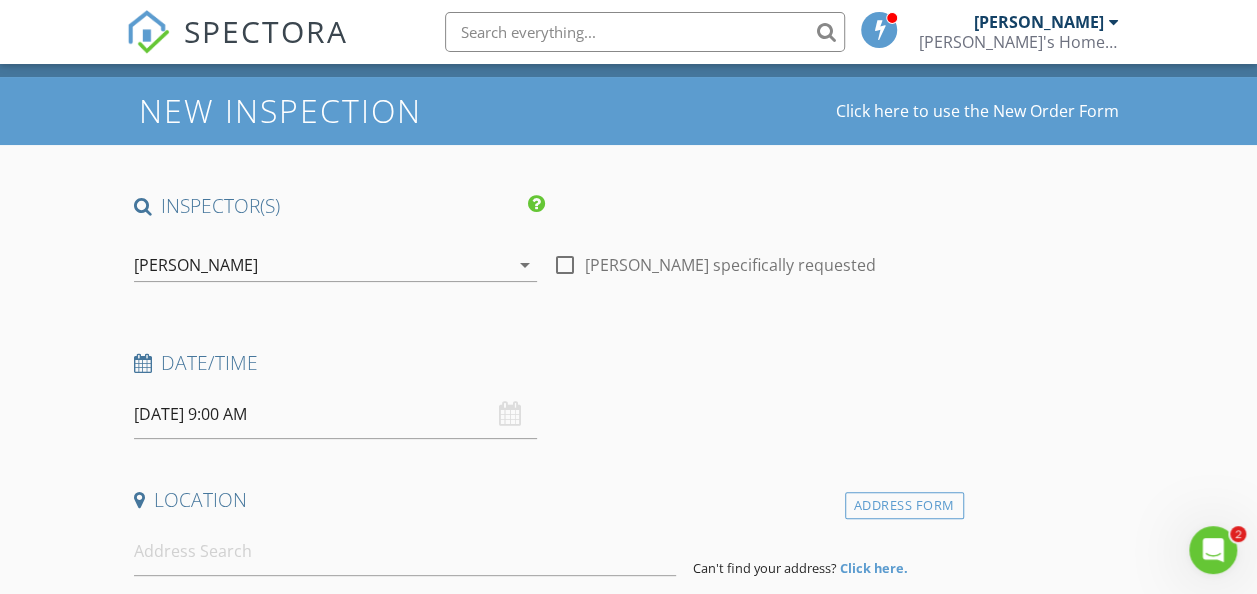scroll, scrollTop: 100, scrollLeft: 0, axis: vertical 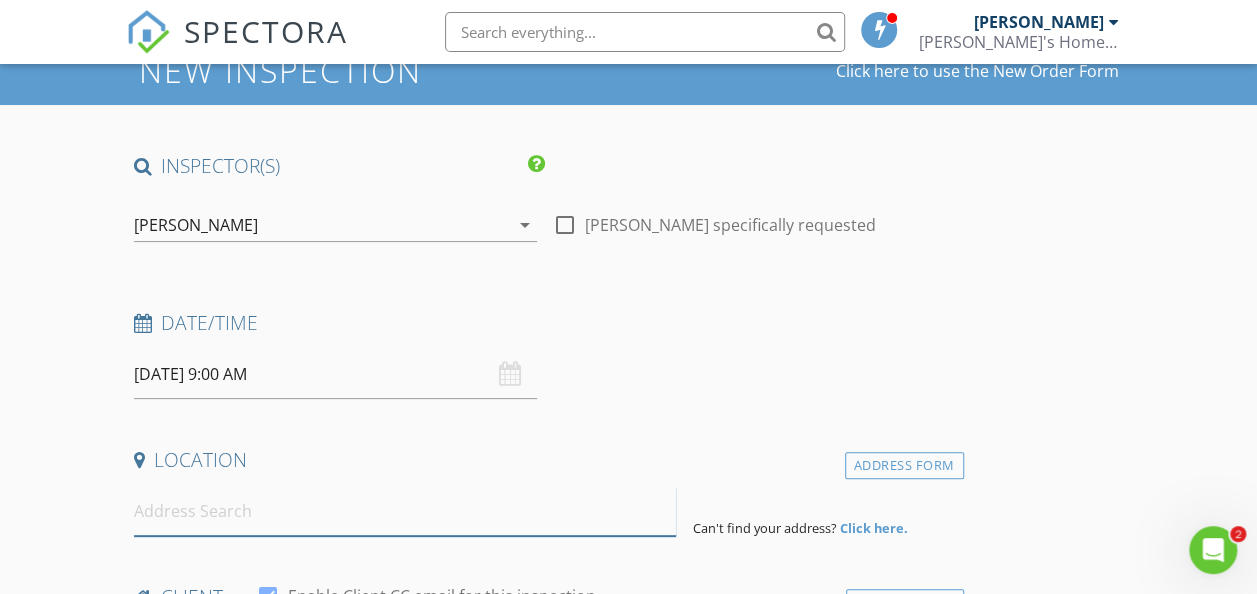 click at bounding box center (405, 511) 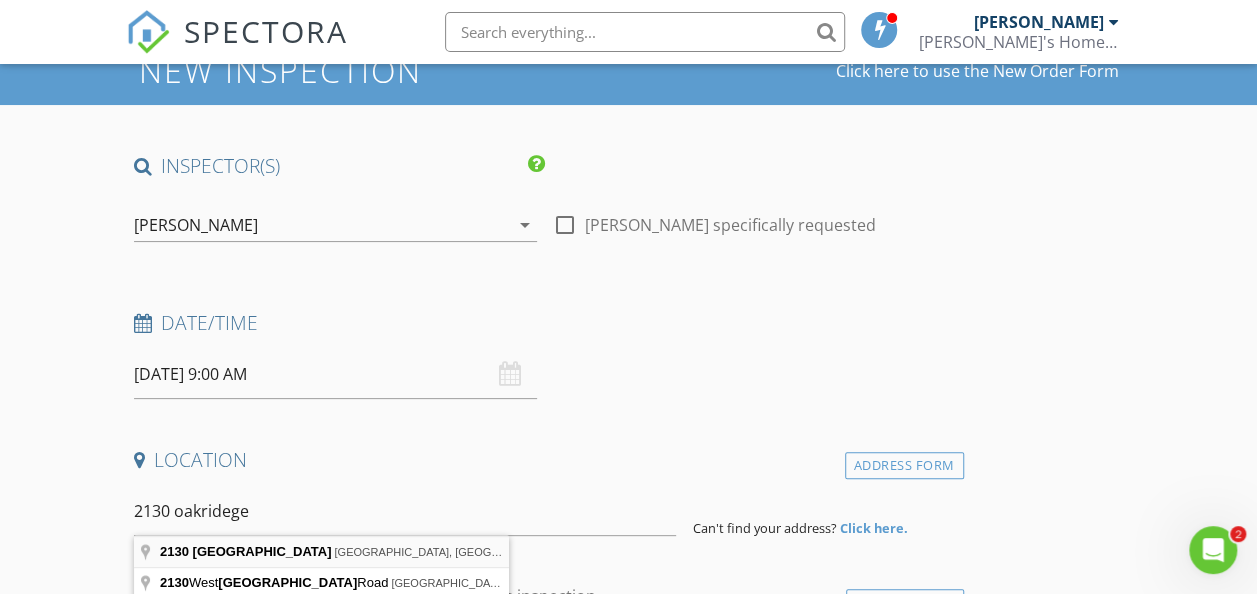type on "2130 Oakridge Road, Stillwater, MN, USA" 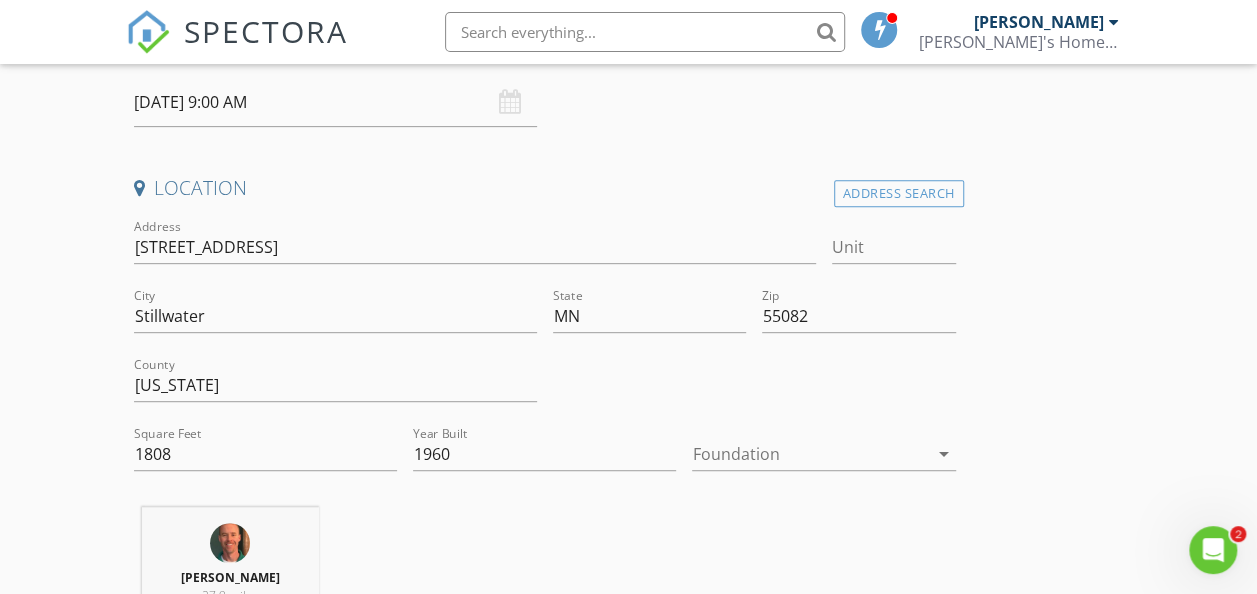 scroll, scrollTop: 400, scrollLeft: 0, axis: vertical 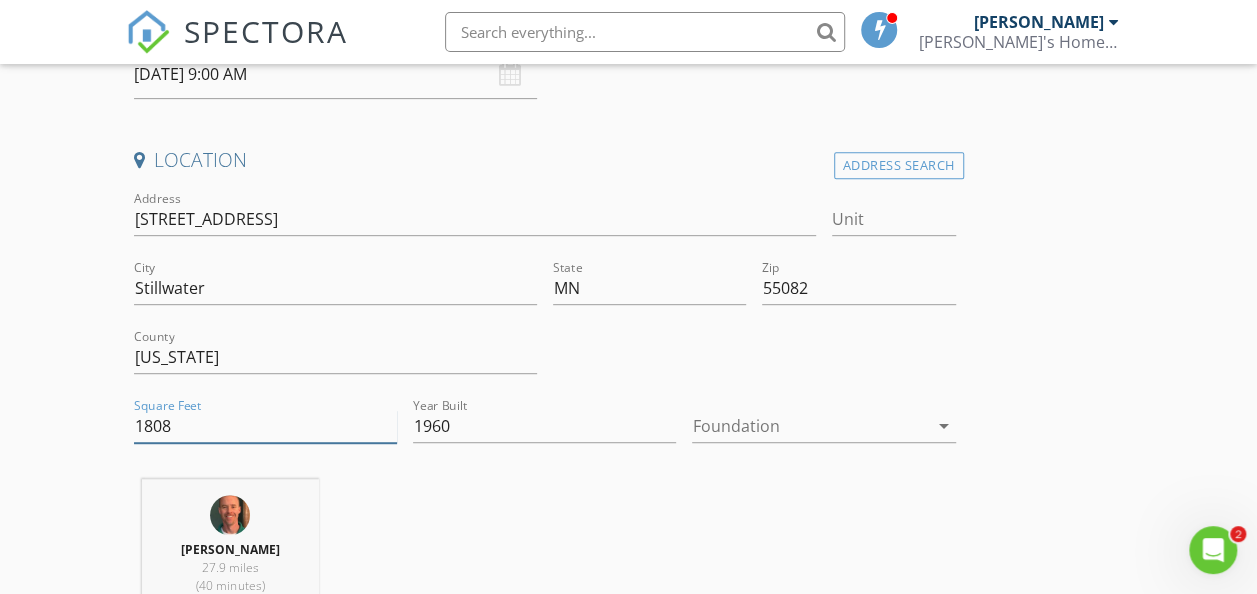 drag, startPoint x: 208, startPoint y: 434, endPoint x: 99, endPoint y: 436, distance: 109.01835 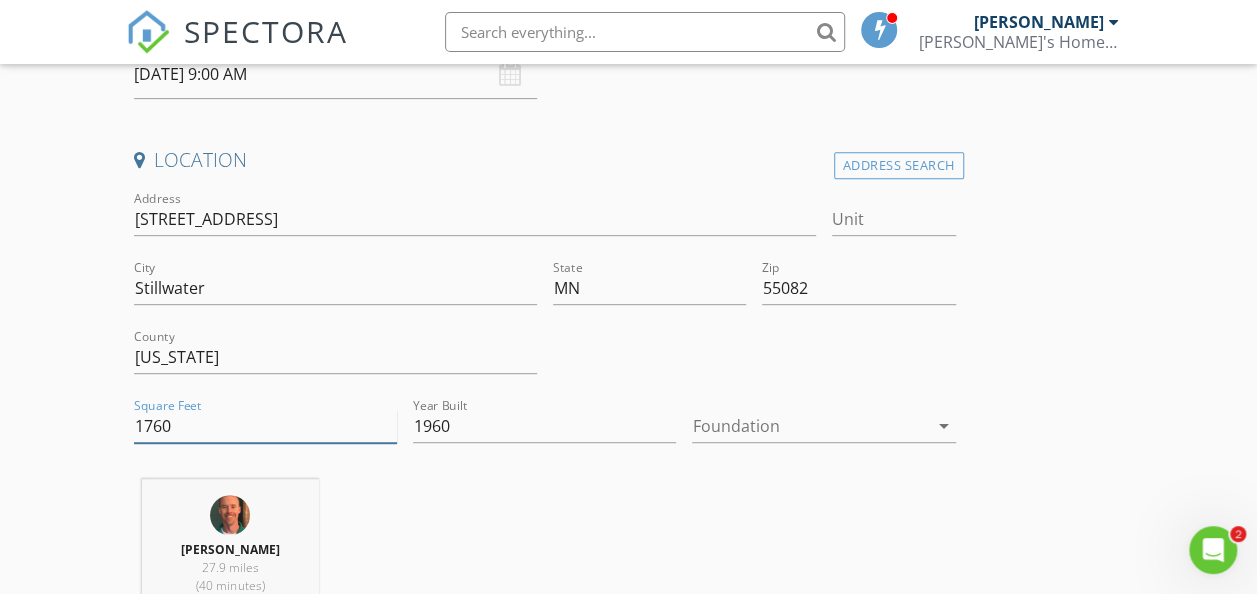 type on "1760" 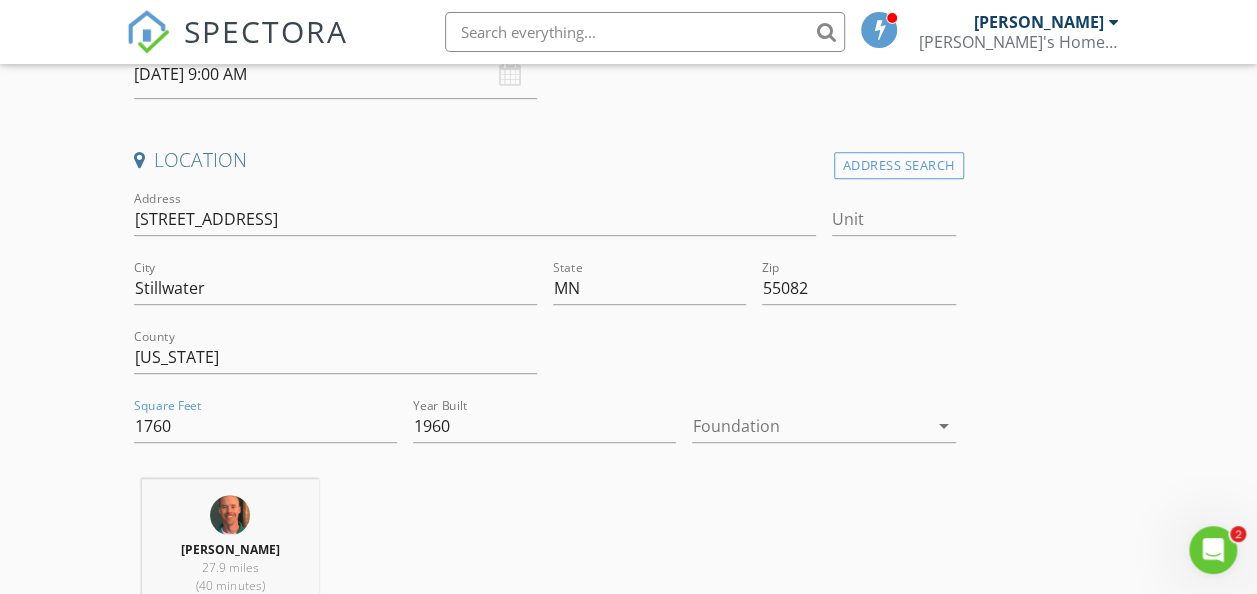 click at bounding box center [809, 426] 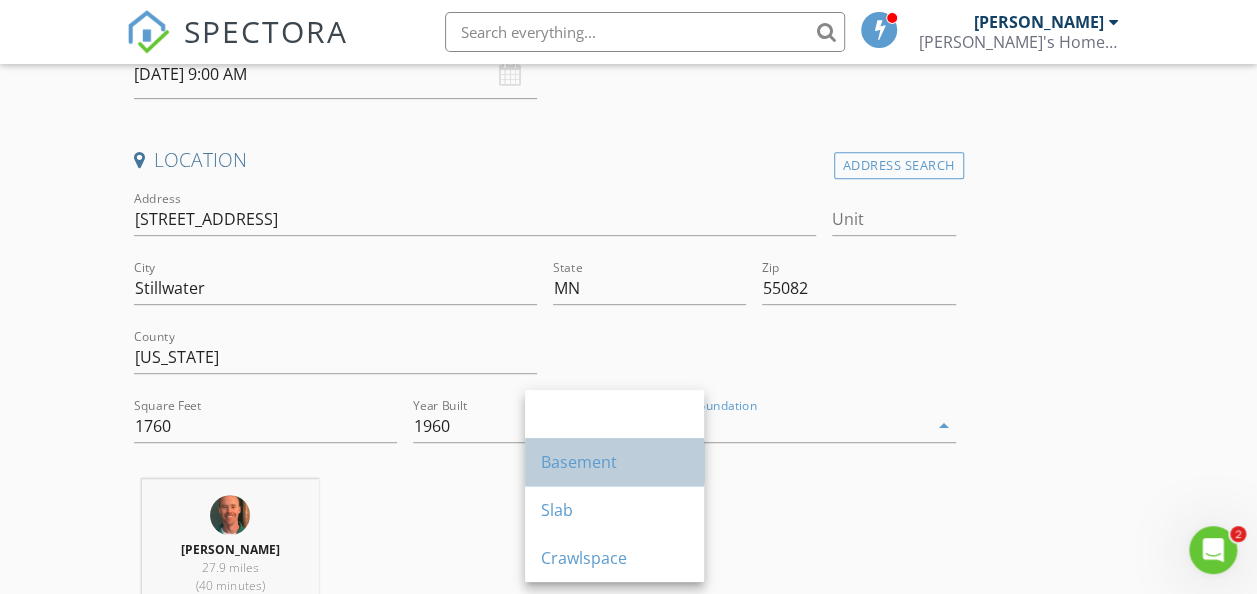 click on "Basement" at bounding box center (614, 462) 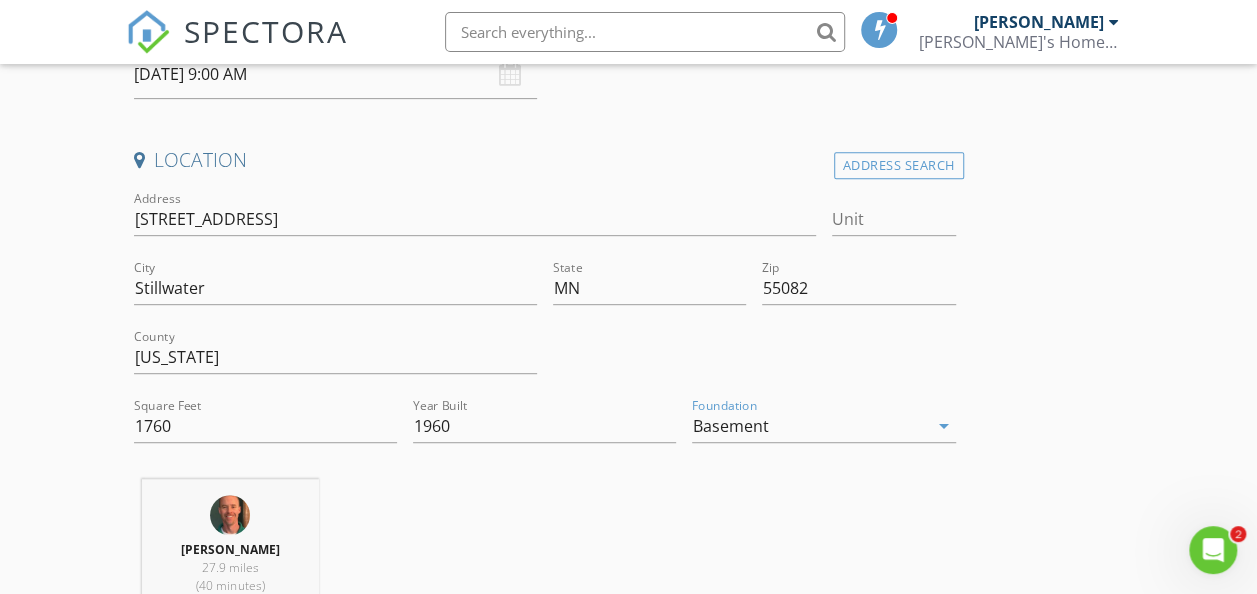 click on "Zach Gustafson     27.9 miles     (40 minutes)" at bounding box center [545, 562] 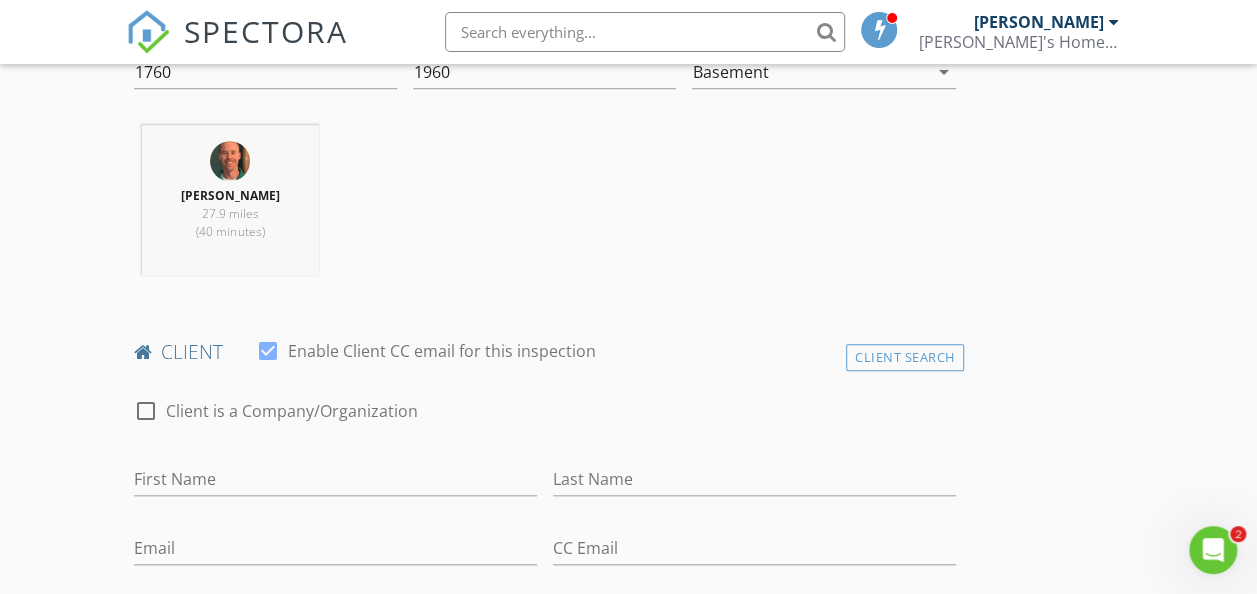 scroll, scrollTop: 800, scrollLeft: 0, axis: vertical 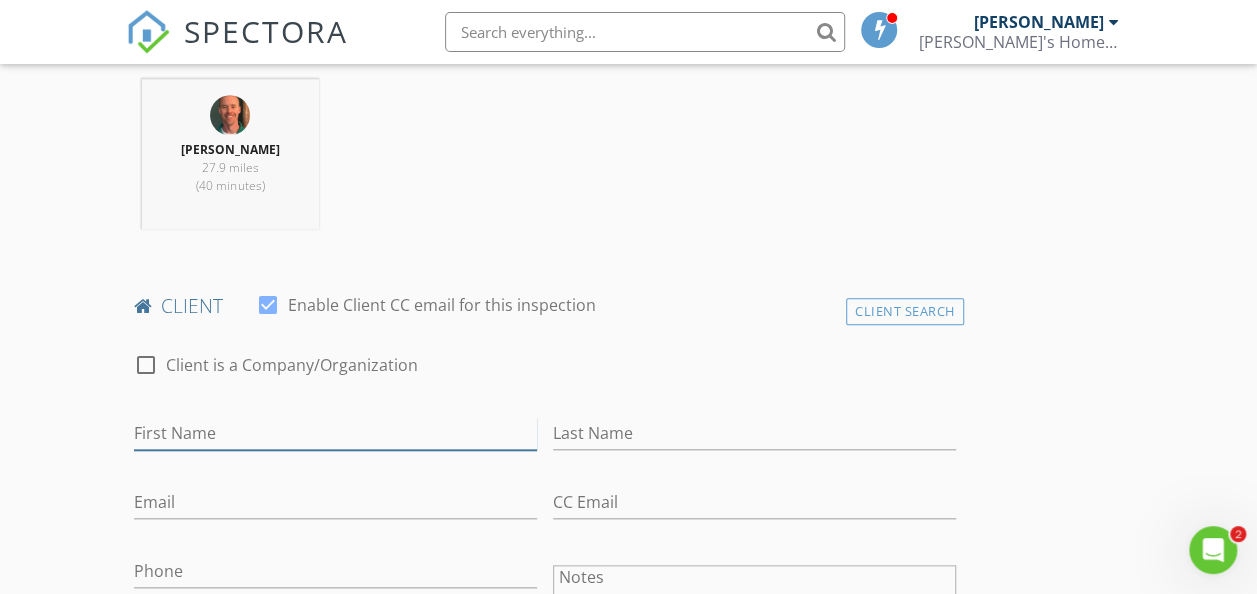 click on "First Name" at bounding box center (335, 433) 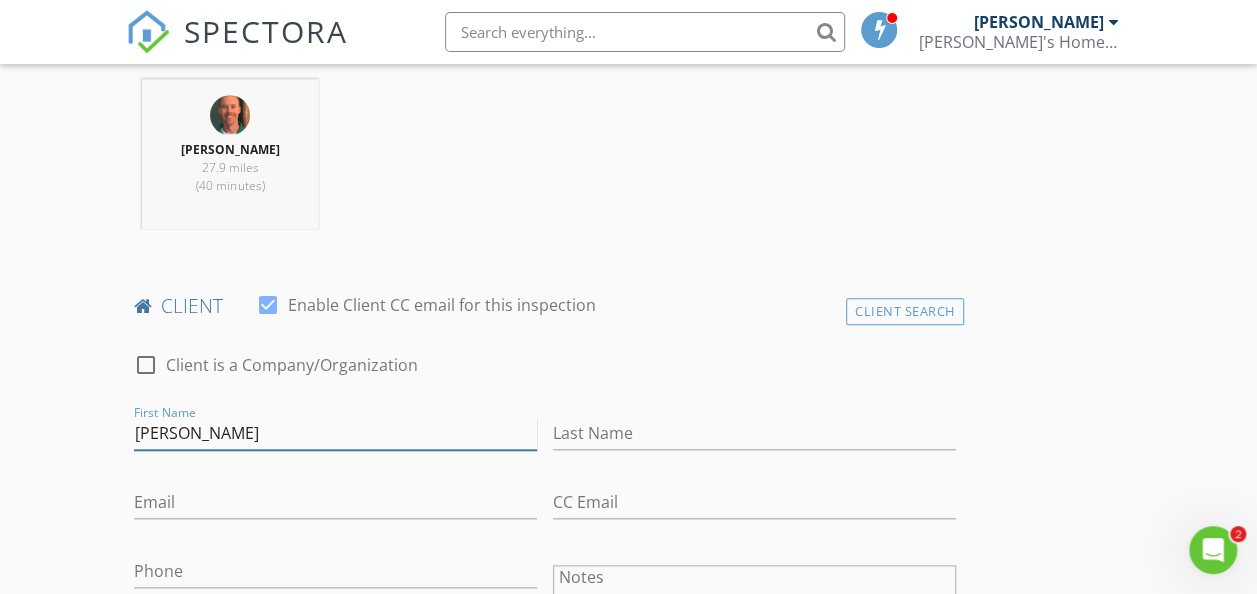 type on "Jill" 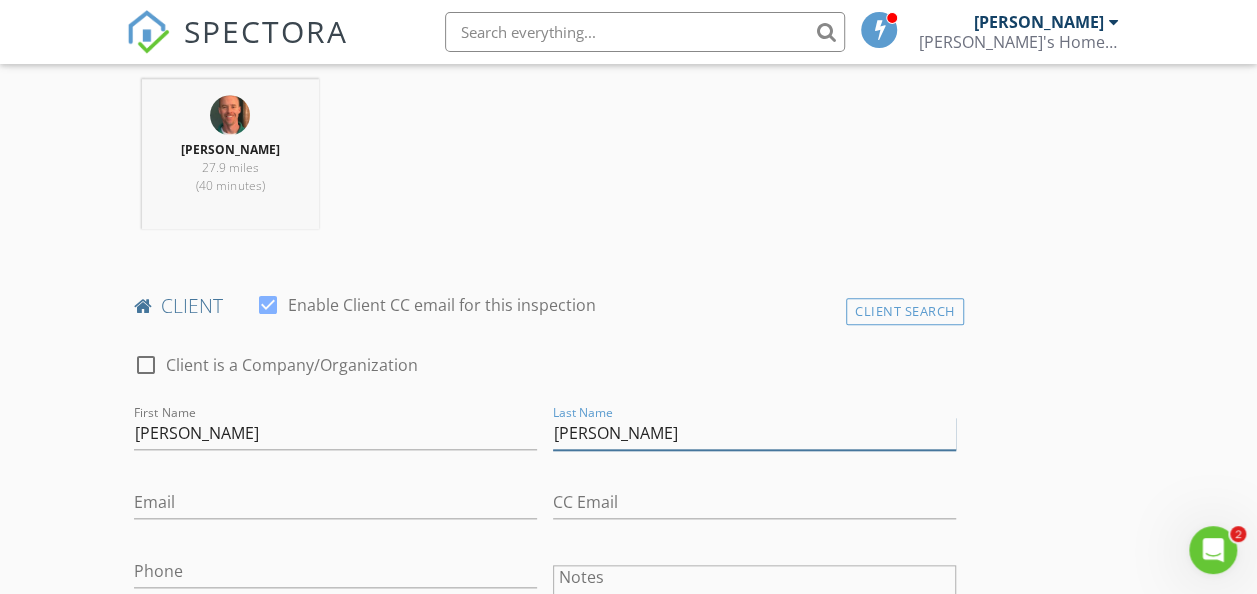 type on "Grall" 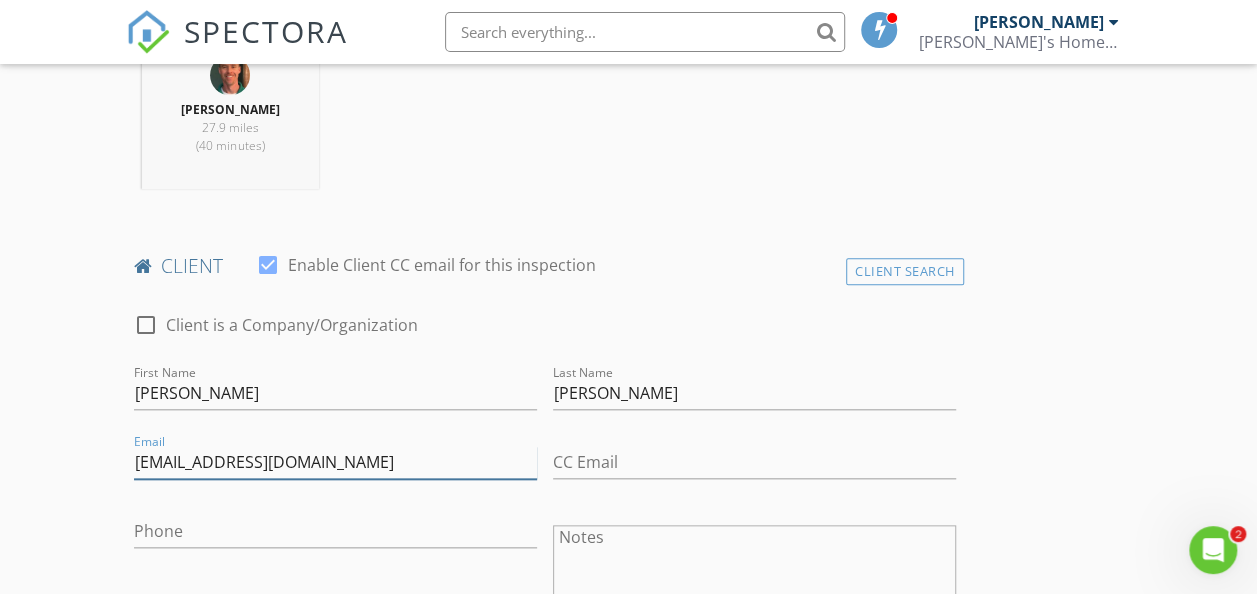 scroll, scrollTop: 900, scrollLeft: 0, axis: vertical 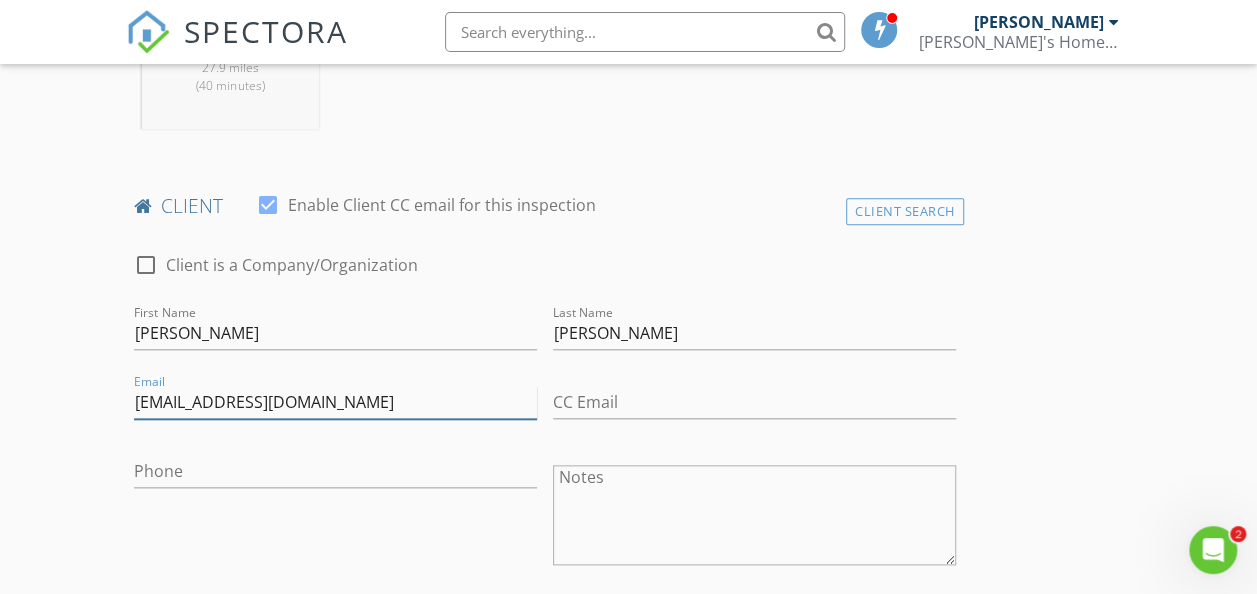 type on "qwirkyq@gmail.com" 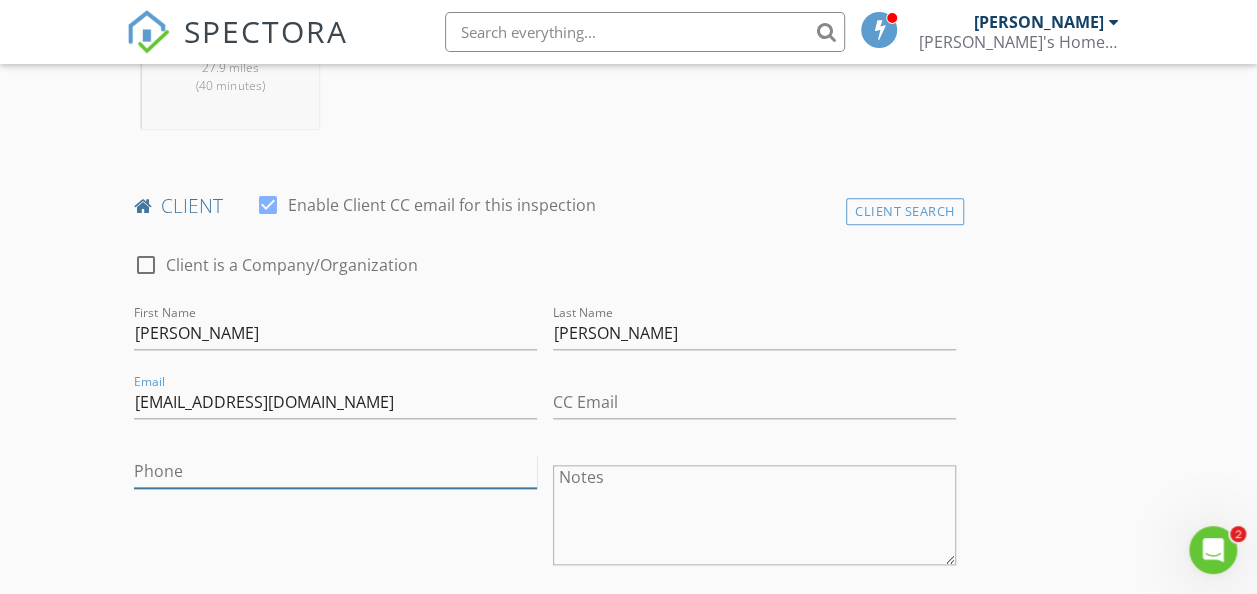 click on "Phone" at bounding box center [335, 471] 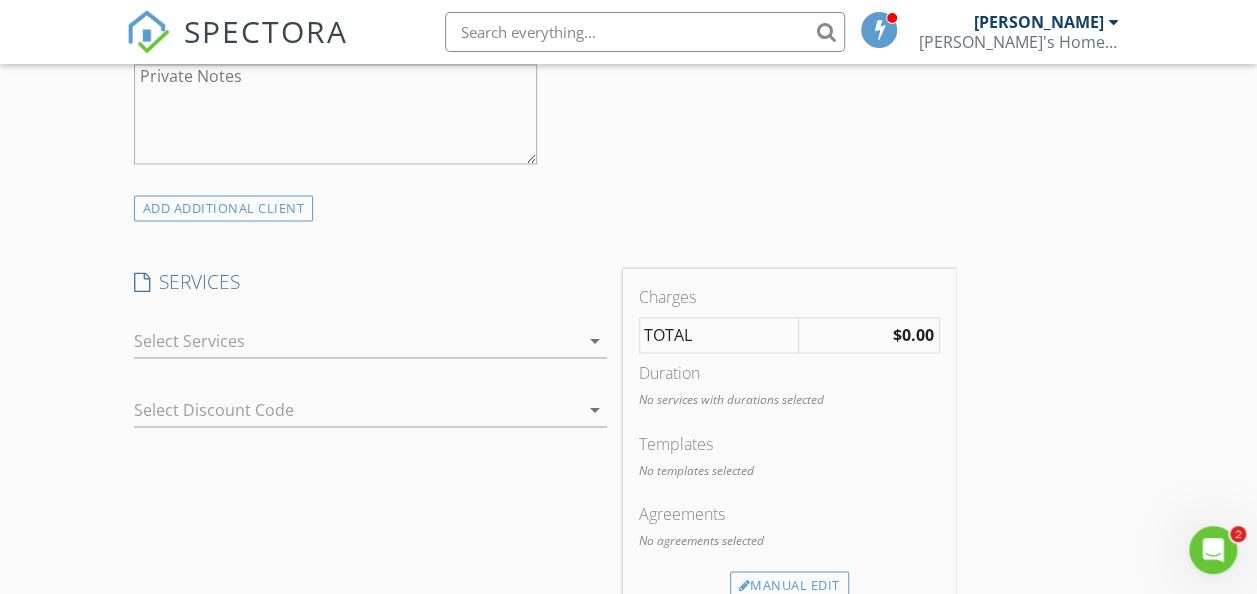 scroll, scrollTop: 1500, scrollLeft: 0, axis: vertical 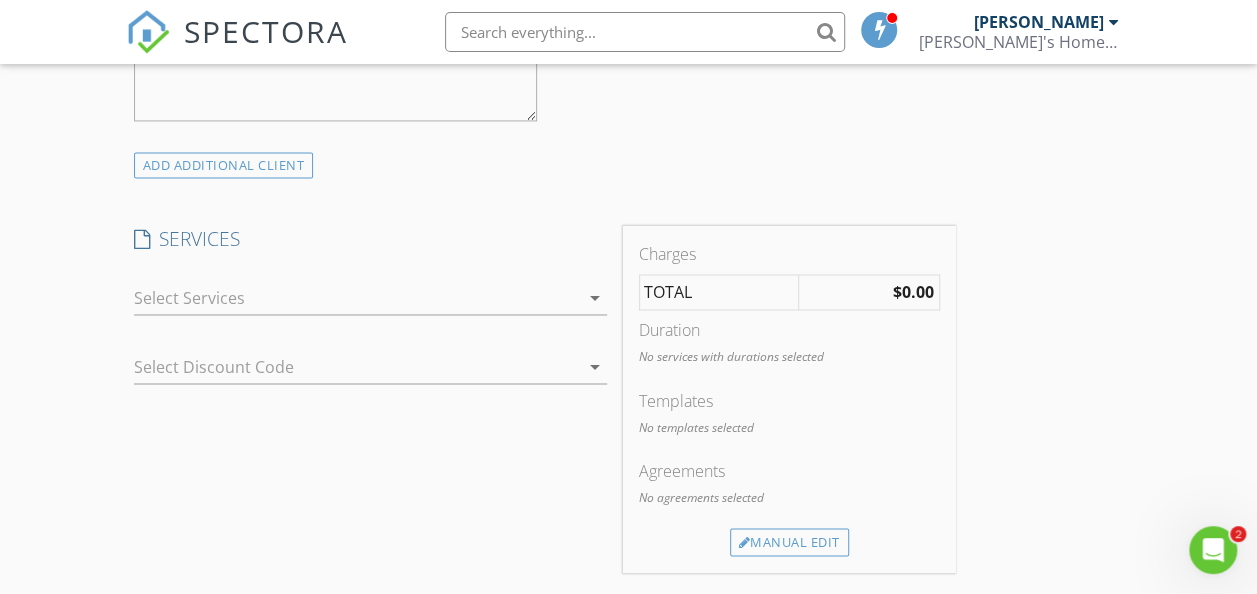 type on "651-357-7504" 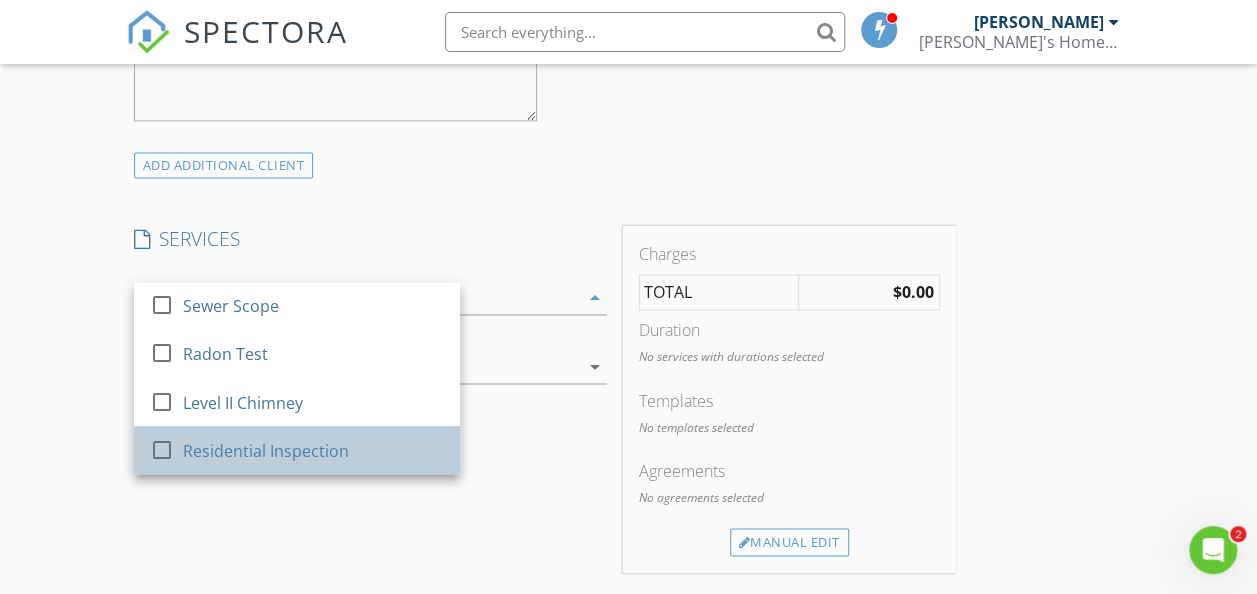 click on "Residential Inspection" at bounding box center [265, 450] 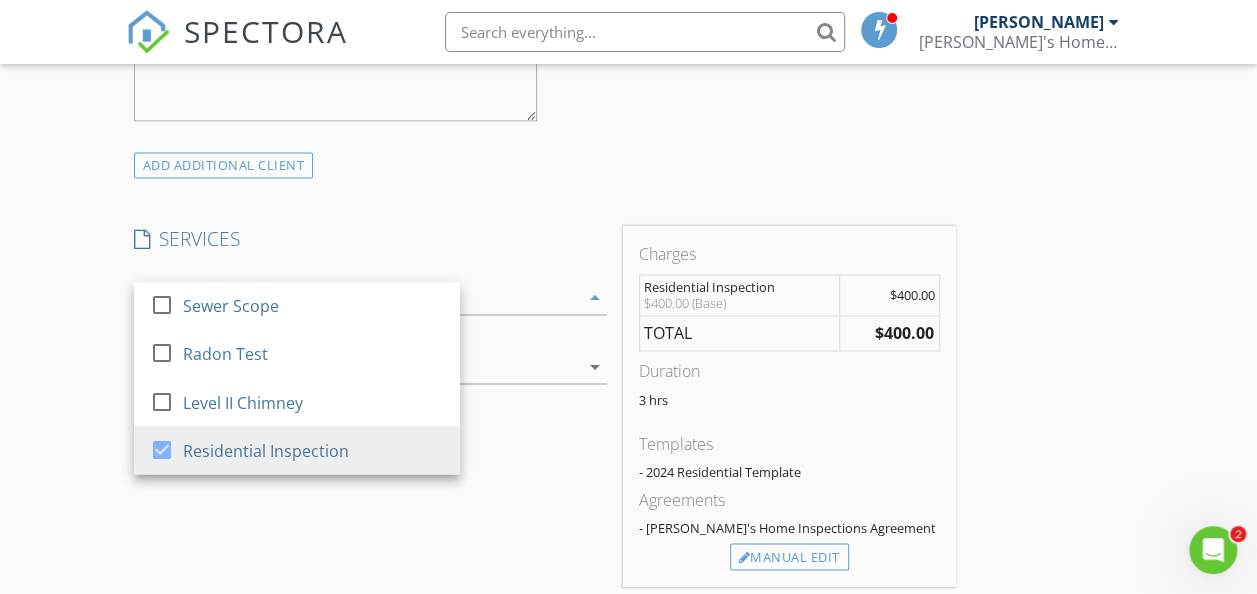 click on "New Inspection
Click here to use the New Order Form
INSPECTOR(S)
check_box   Zach Gustafson   PRIMARY   Zach Gustafson arrow_drop_down   check_box_outline_blank Zach Gustafson specifically requested
Date/Time
07/13/2025 9:00 AM
Location
Address Search       Address 2130 Oakridge Rd   Unit   City Stillwater   State MN   Zip 55082   County Washington     Square Feet 1760   Year Built 1960   Foundation Basement arrow_drop_down     Zach Gustafson     27.9 miles     (40 minutes)
client
check_box Enable Client CC email for this inspection   Client Search     check_box_outline_blank Client is a Company/Organization     First Name Jill   Last Name Grall   Email qwirkyq@gmail.com   CC Email   Phone 651-357-7504           Notes   Private Notes
ADD ADDITIONAL client
check_box_outline_blank   Sewer Scope" at bounding box center (628, 365) 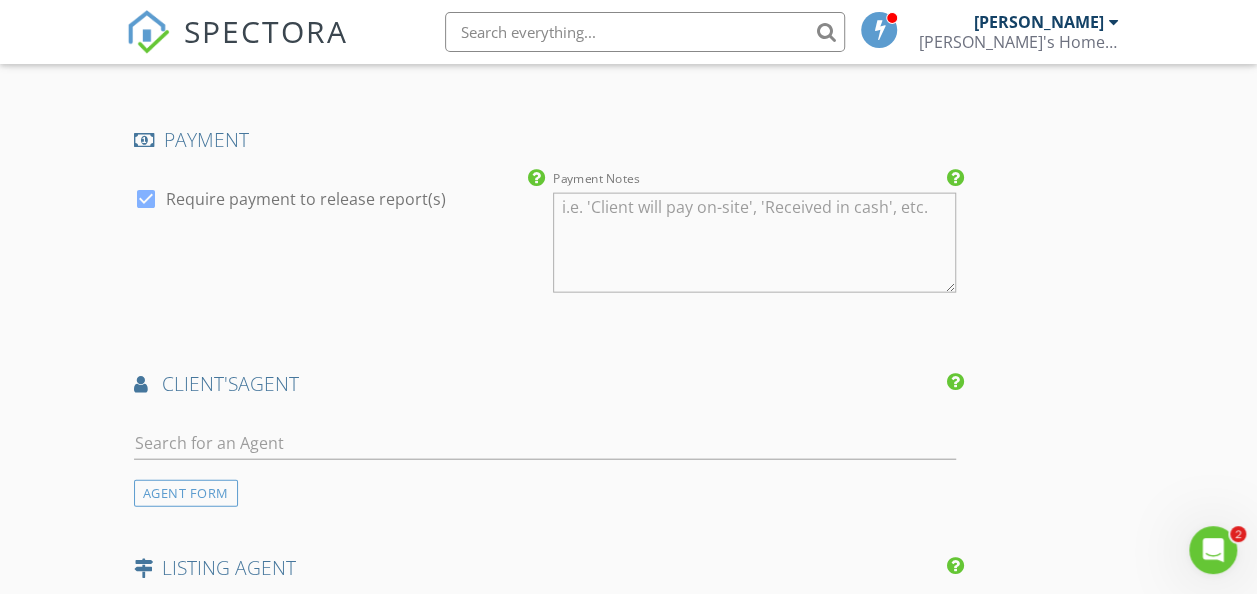 scroll, scrollTop: 2300, scrollLeft: 0, axis: vertical 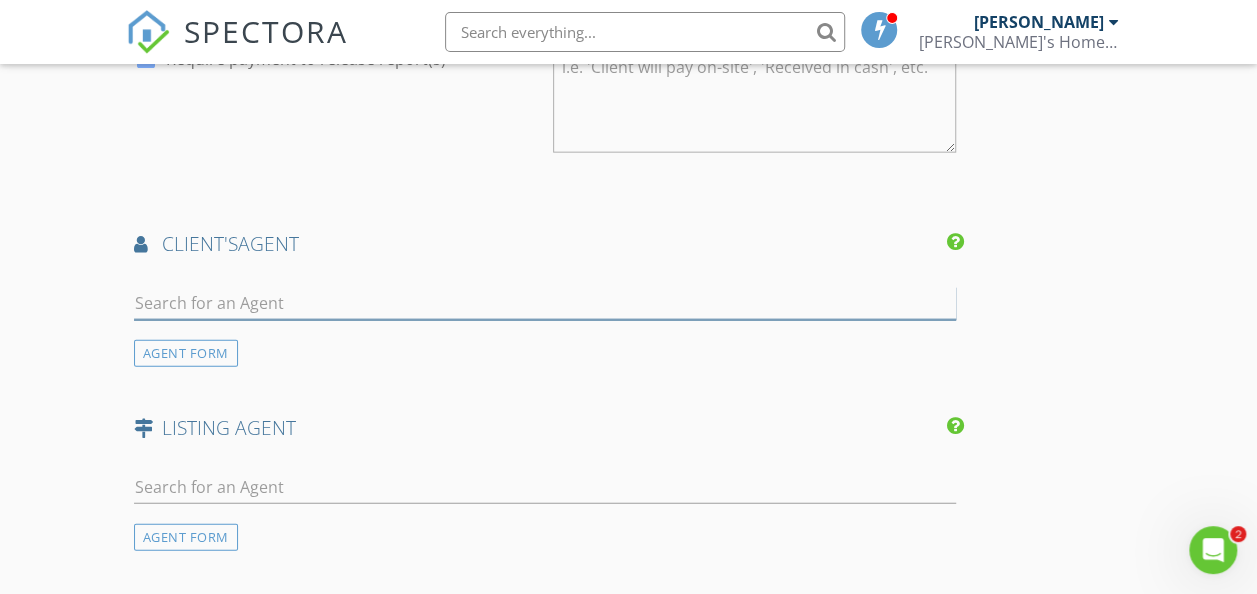 click at bounding box center [545, 303] 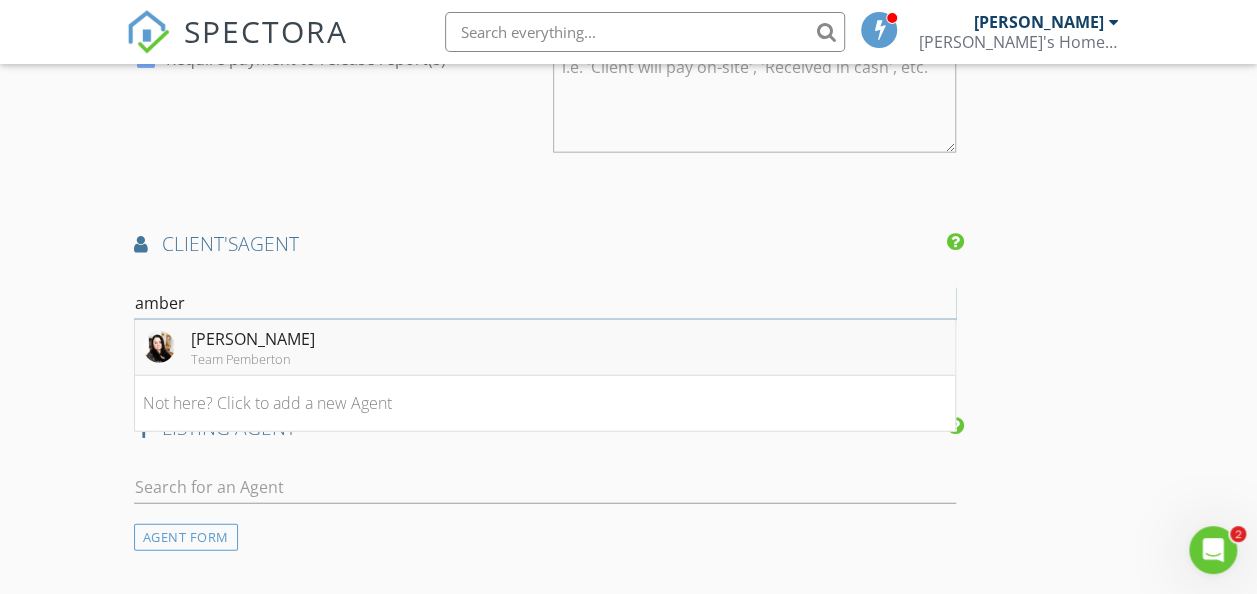 type on "amber" 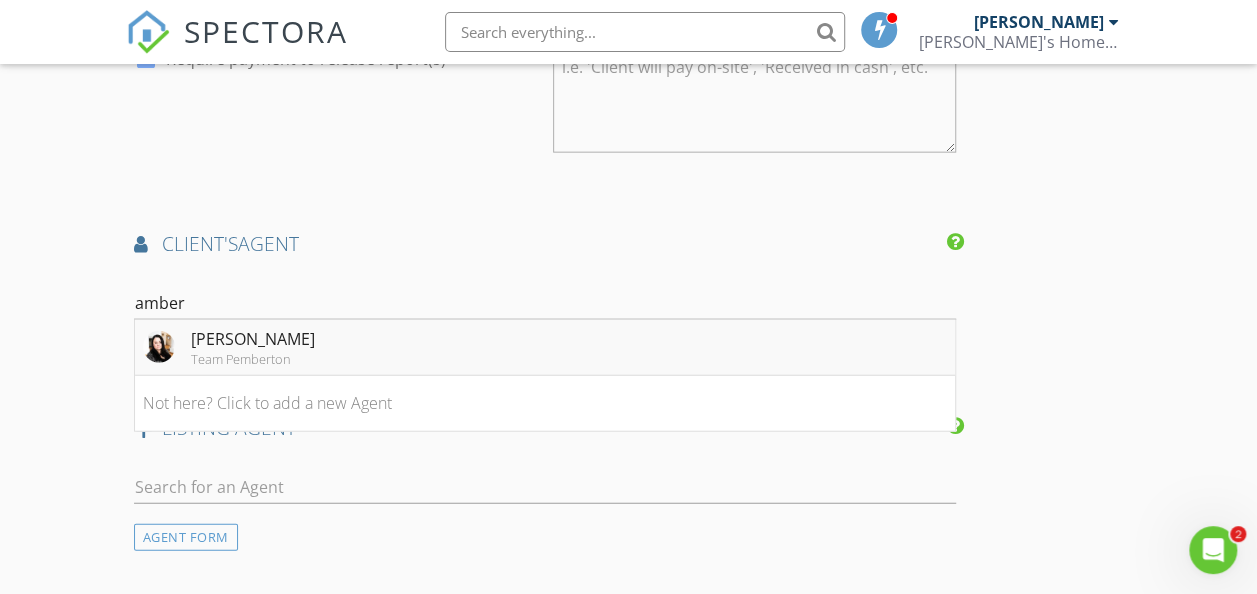 click on "Amber Franco" at bounding box center [253, 339] 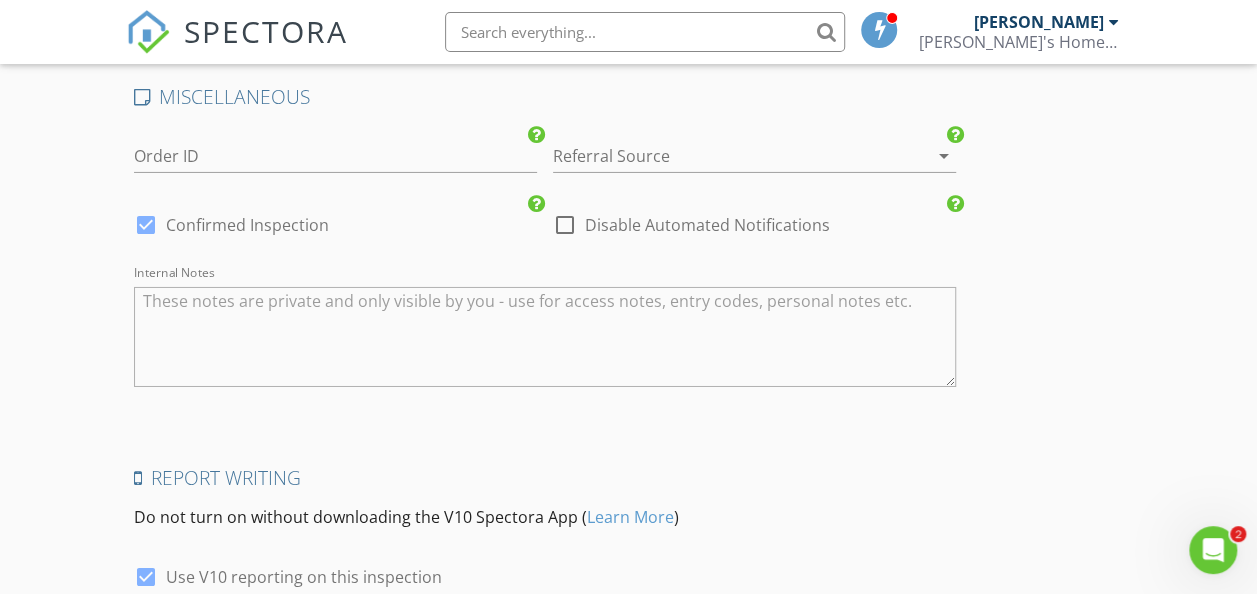 scroll, scrollTop: 3497, scrollLeft: 0, axis: vertical 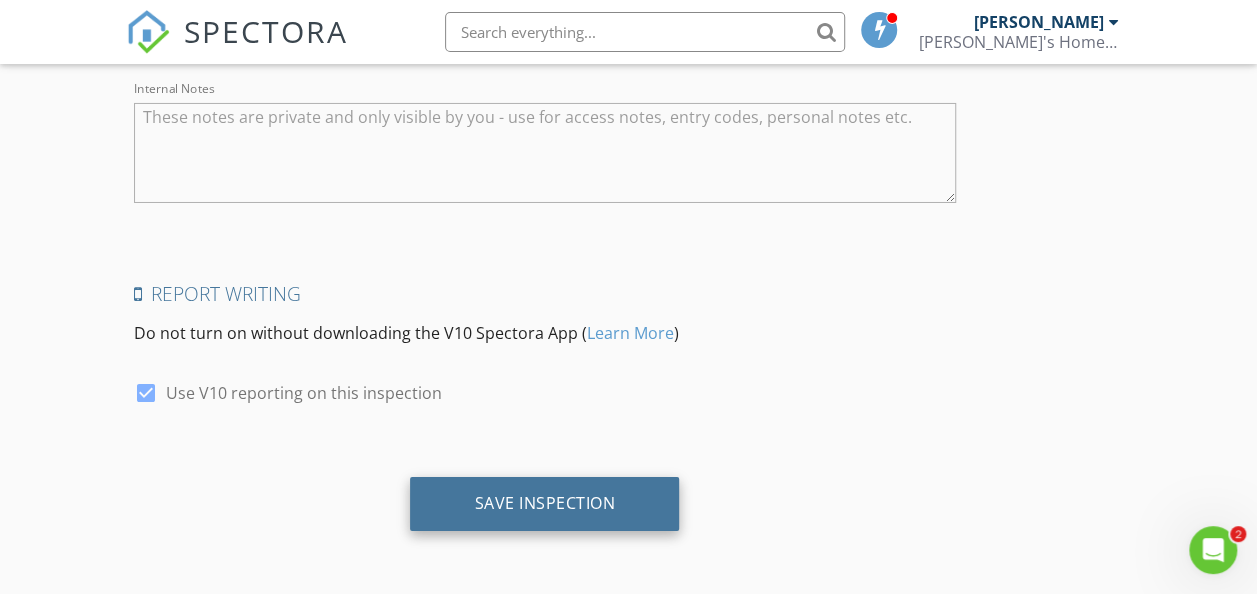 click on "Save Inspection" at bounding box center [544, 503] 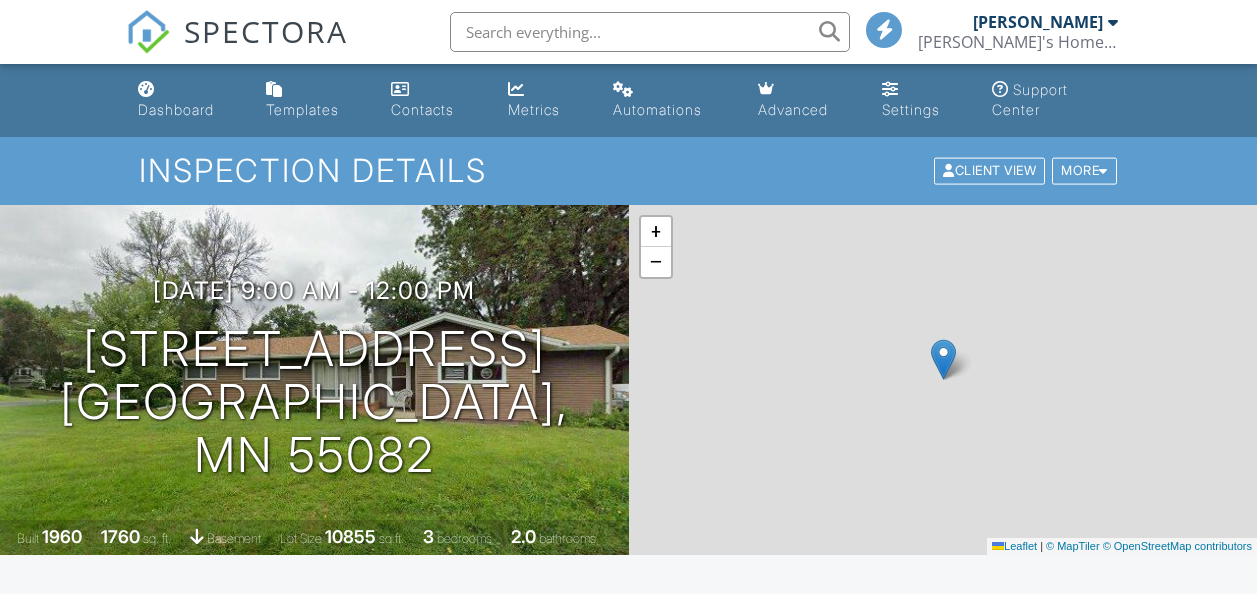 scroll, scrollTop: 0, scrollLeft: 0, axis: both 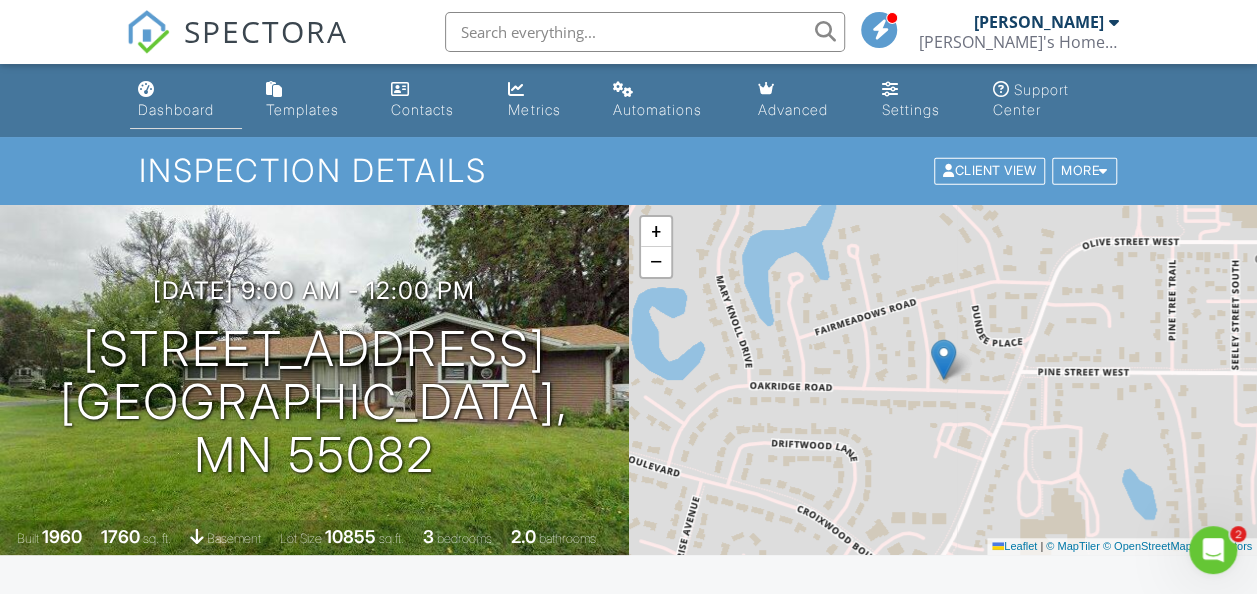 click on "Dashboard" at bounding box center (176, 109) 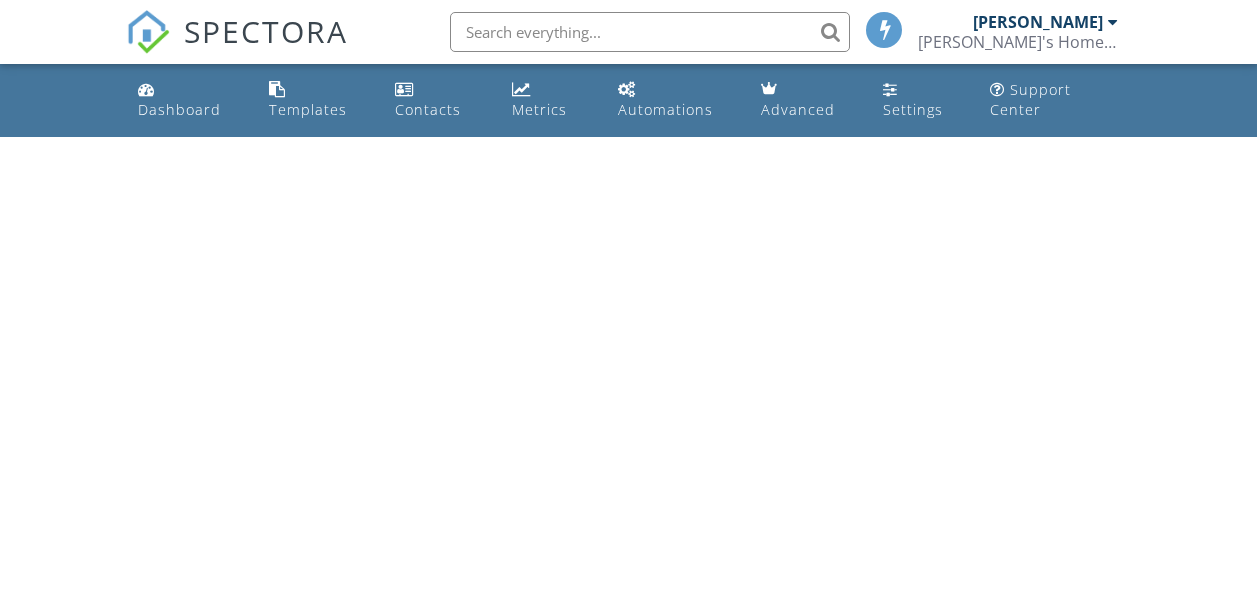 scroll, scrollTop: 0, scrollLeft: 0, axis: both 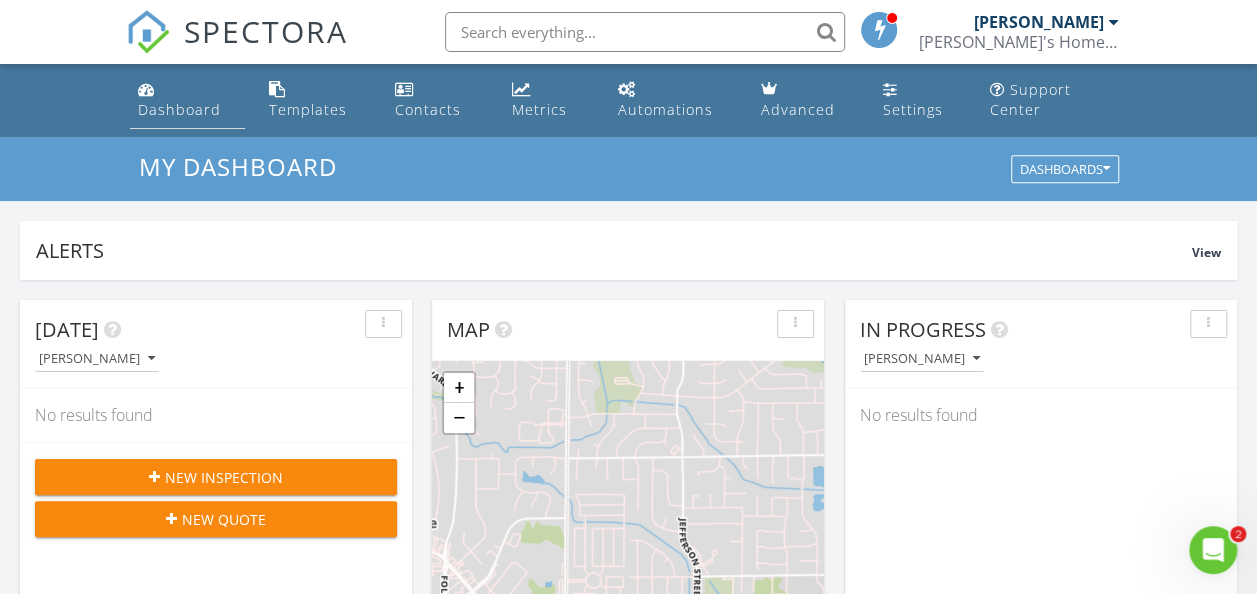 click on "Dashboard" at bounding box center (179, 109) 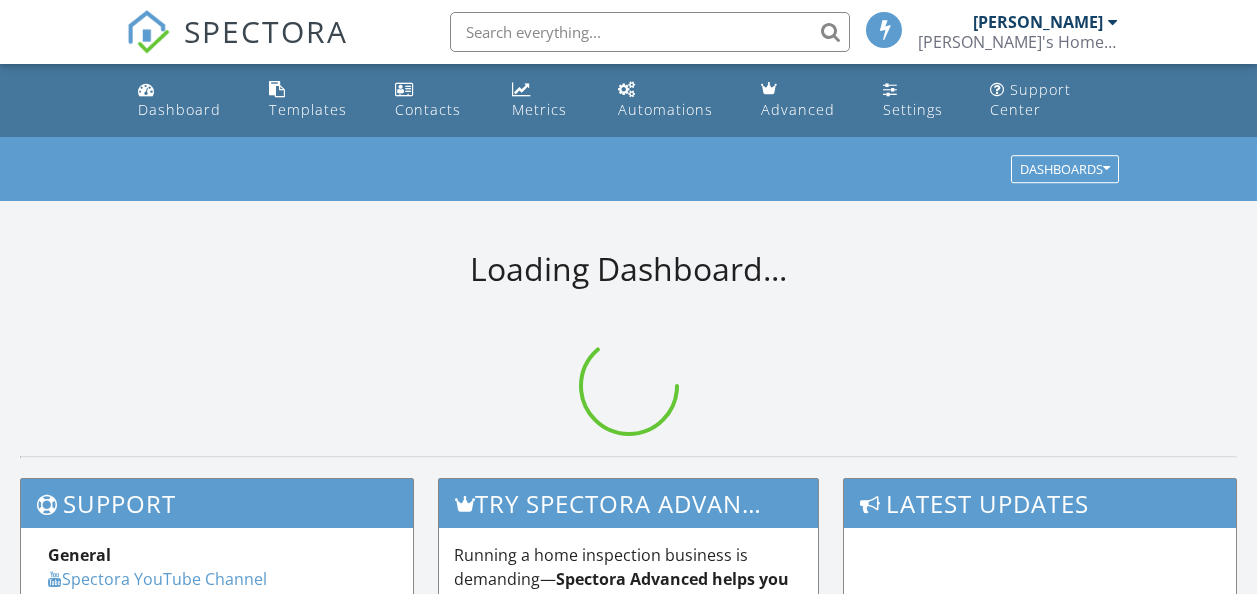 scroll, scrollTop: 0, scrollLeft: 0, axis: both 